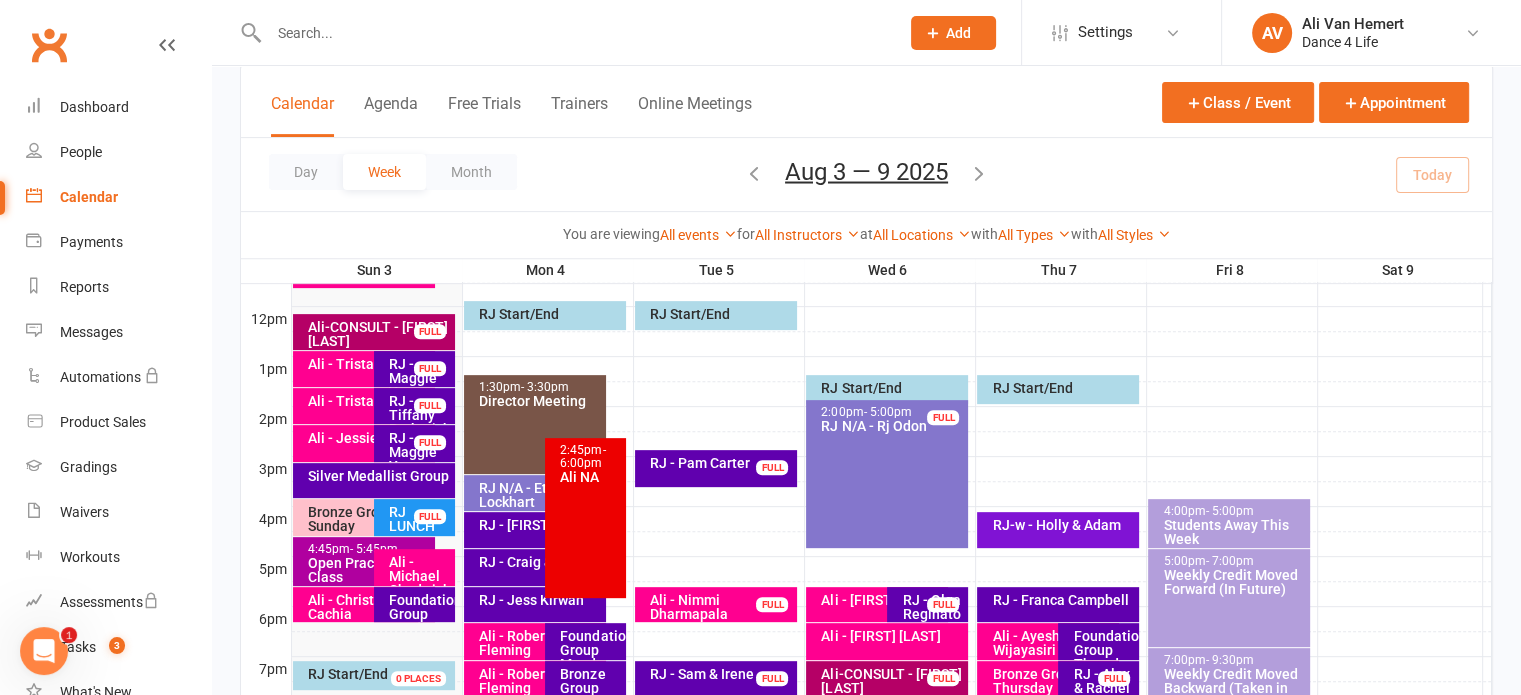 scroll, scrollTop: 0, scrollLeft: 0, axis: both 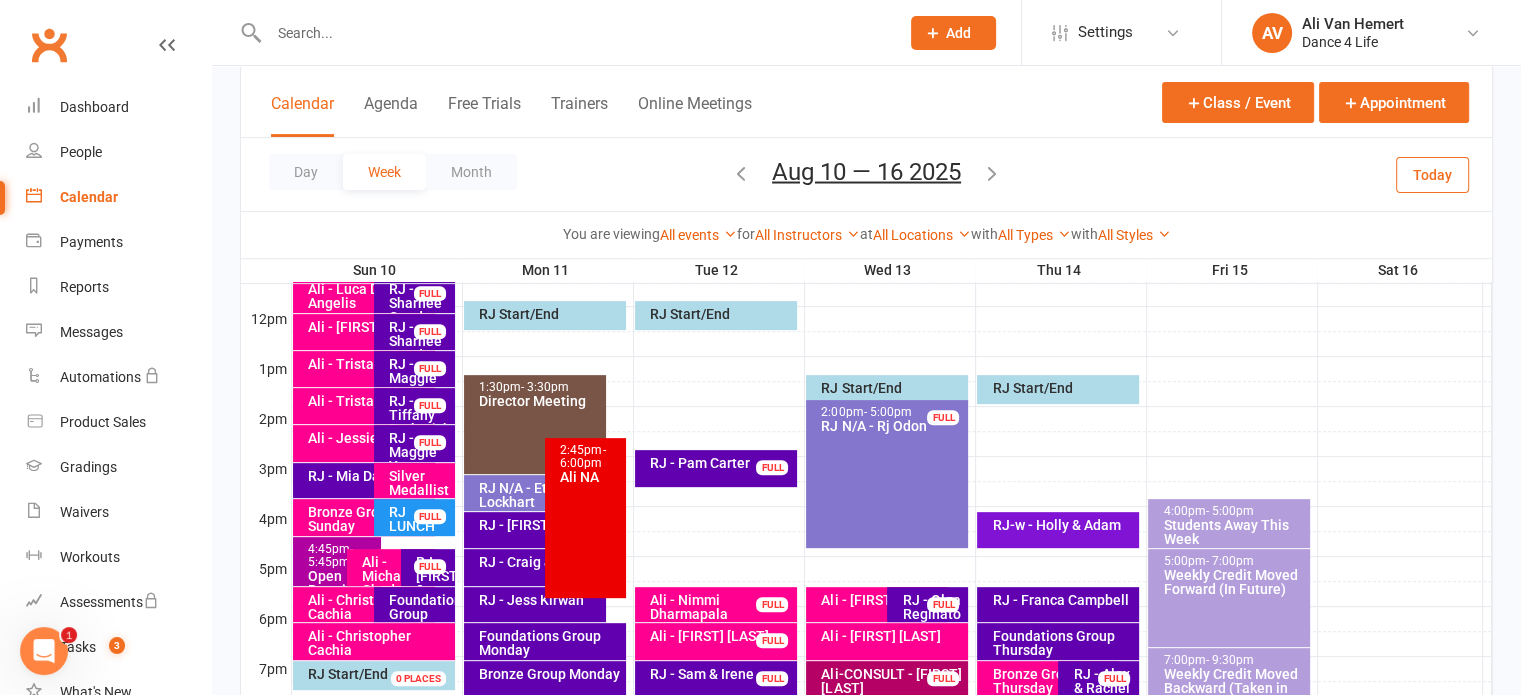 click at bounding box center [741, 172] 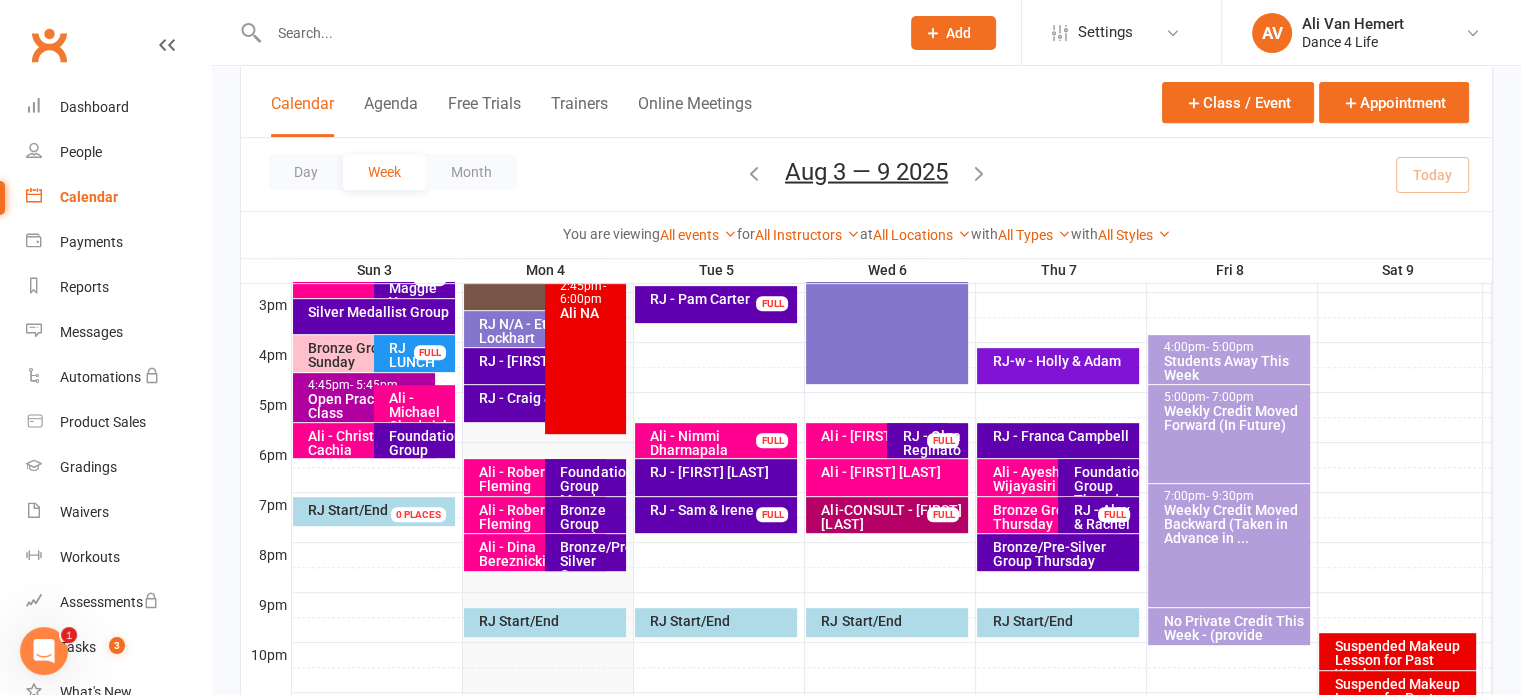 scroll, scrollTop: 900, scrollLeft: 0, axis: vertical 